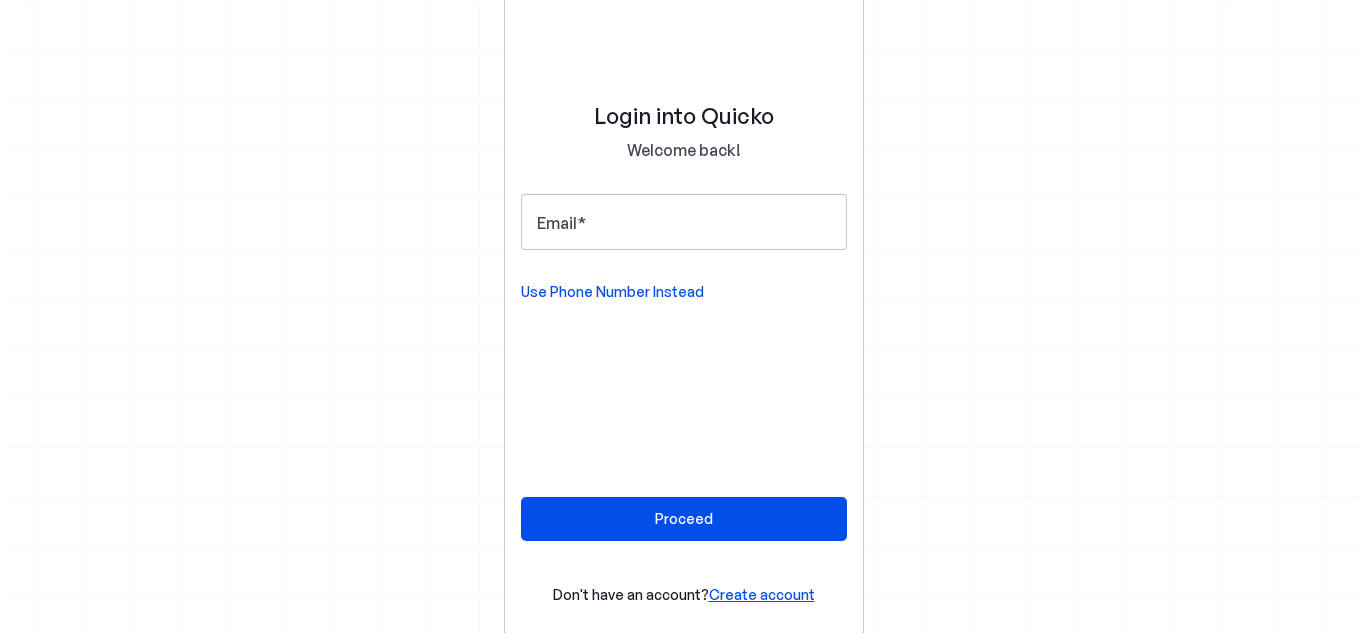 scroll, scrollTop: 0, scrollLeft: 0, axis: both 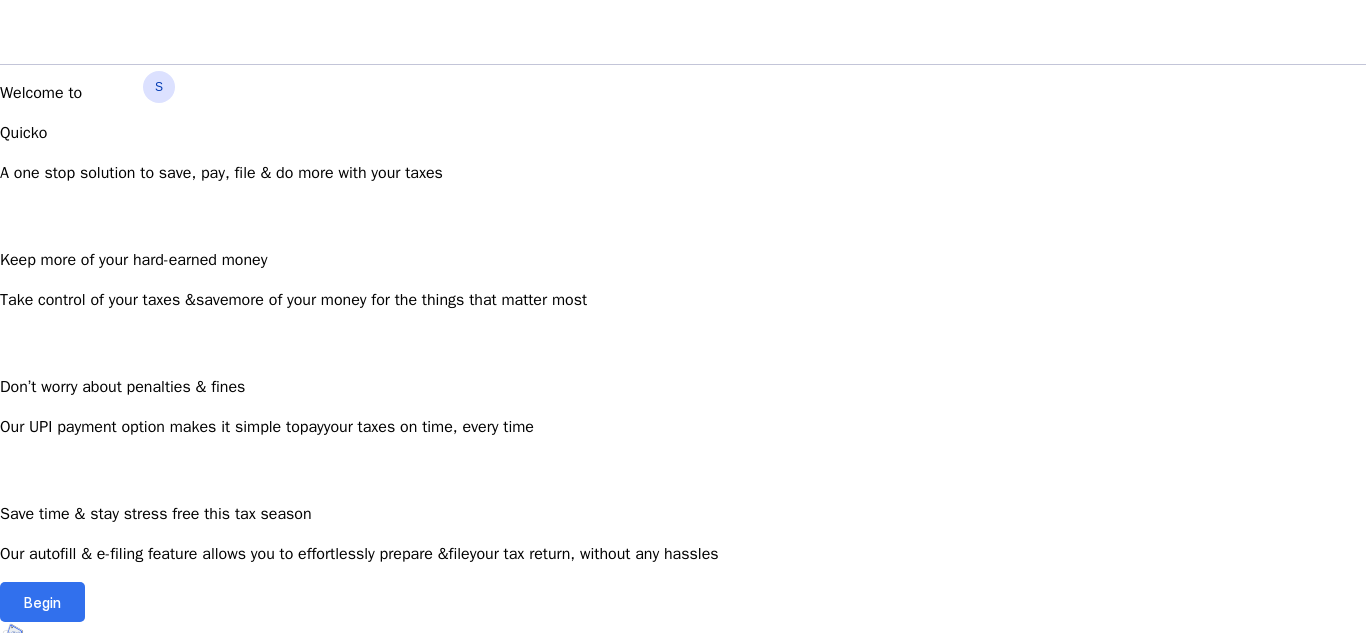 click on "Begin" at bounding box center (42, 602) 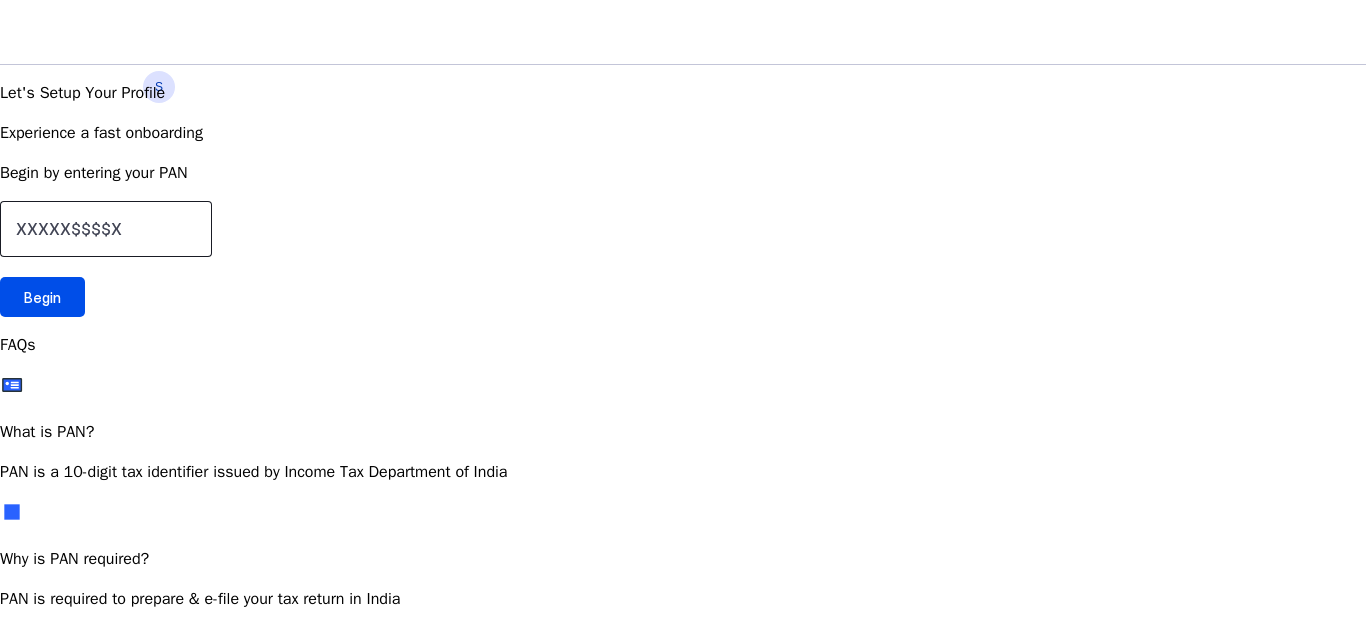 click at bounding box center [106, 229] 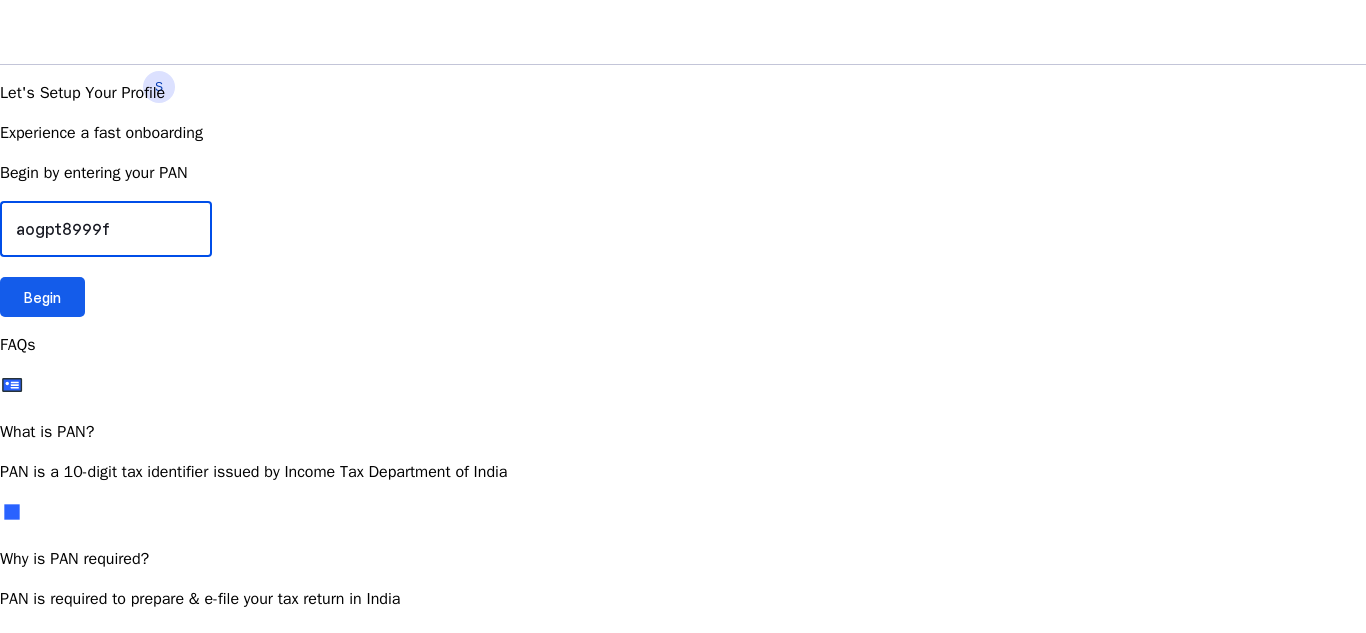 type on "aogpt8999f" 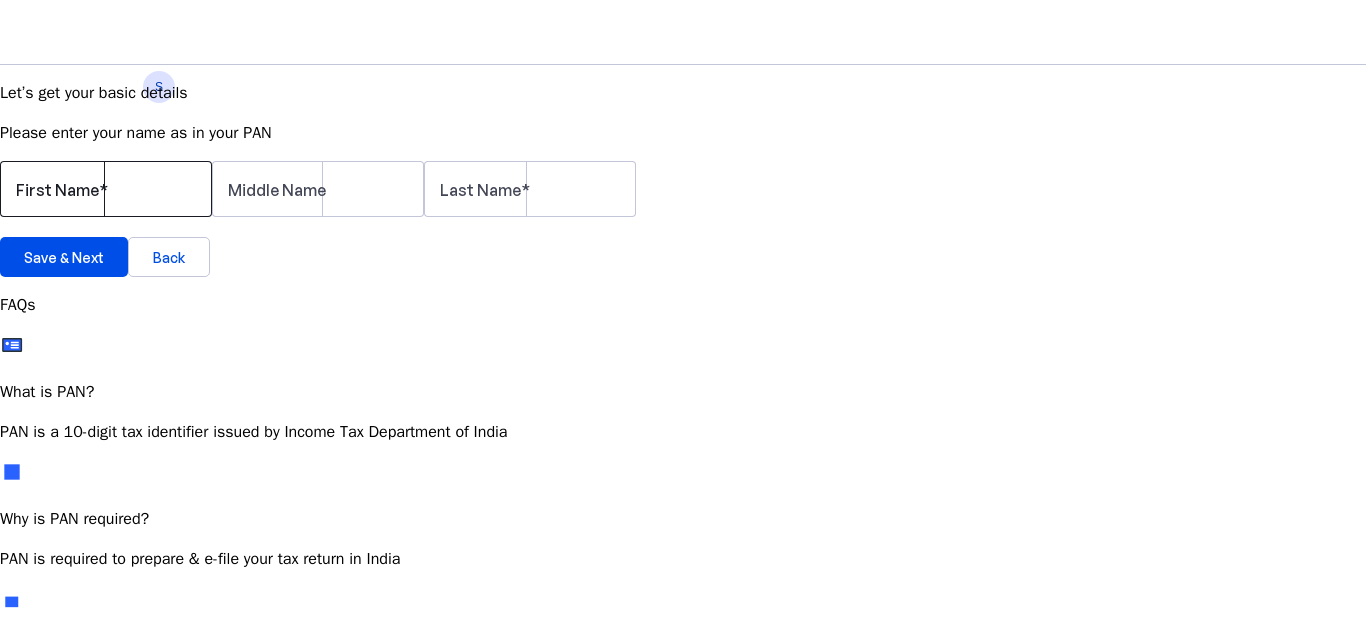 click on "First Name" at bounding box center [57, 190] 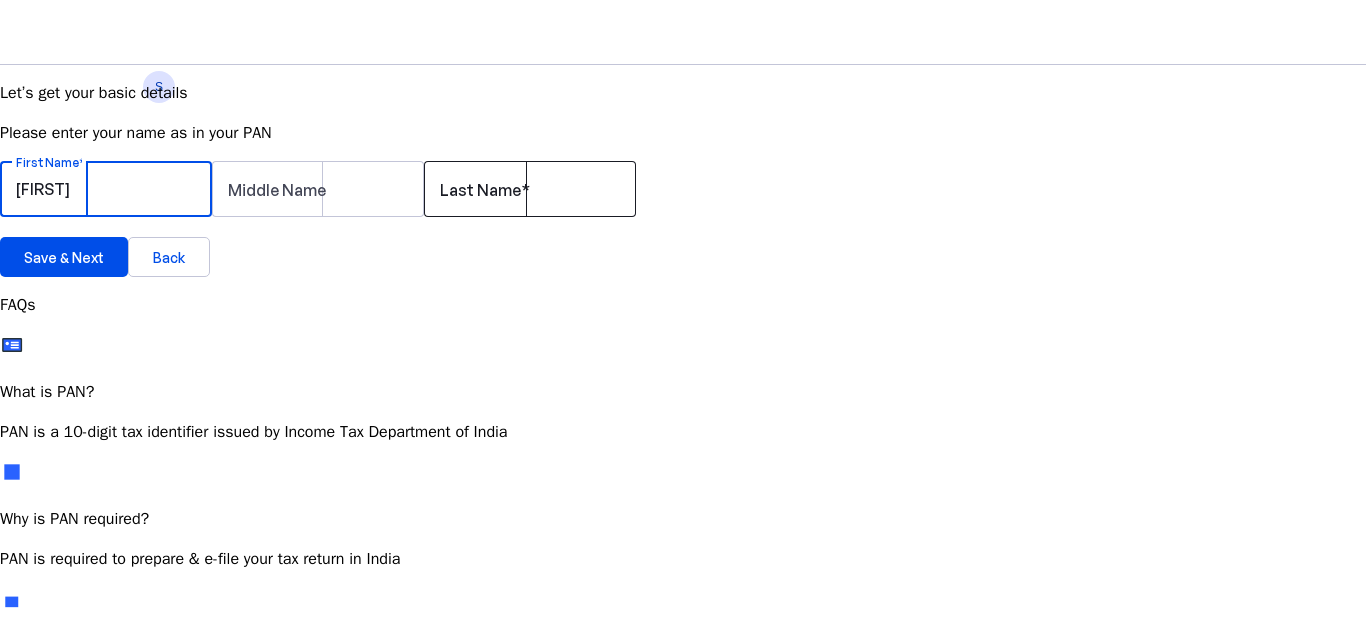 type on "[FIRST]" 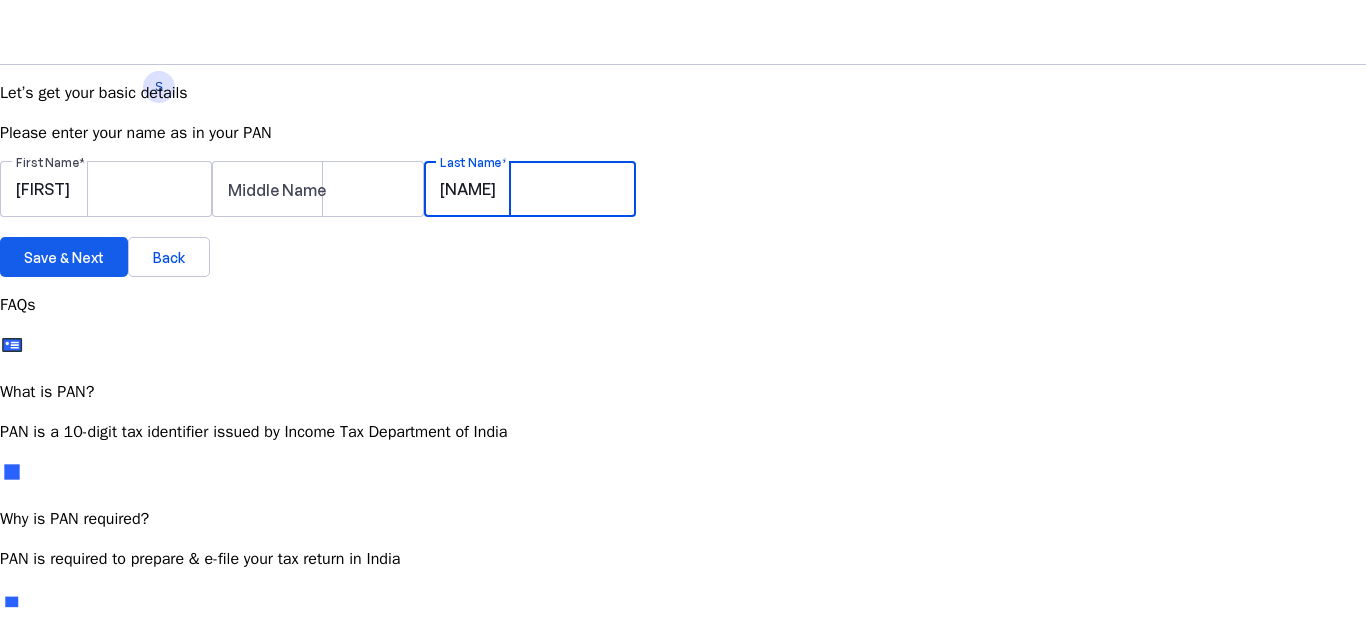 type on "[NAME]" 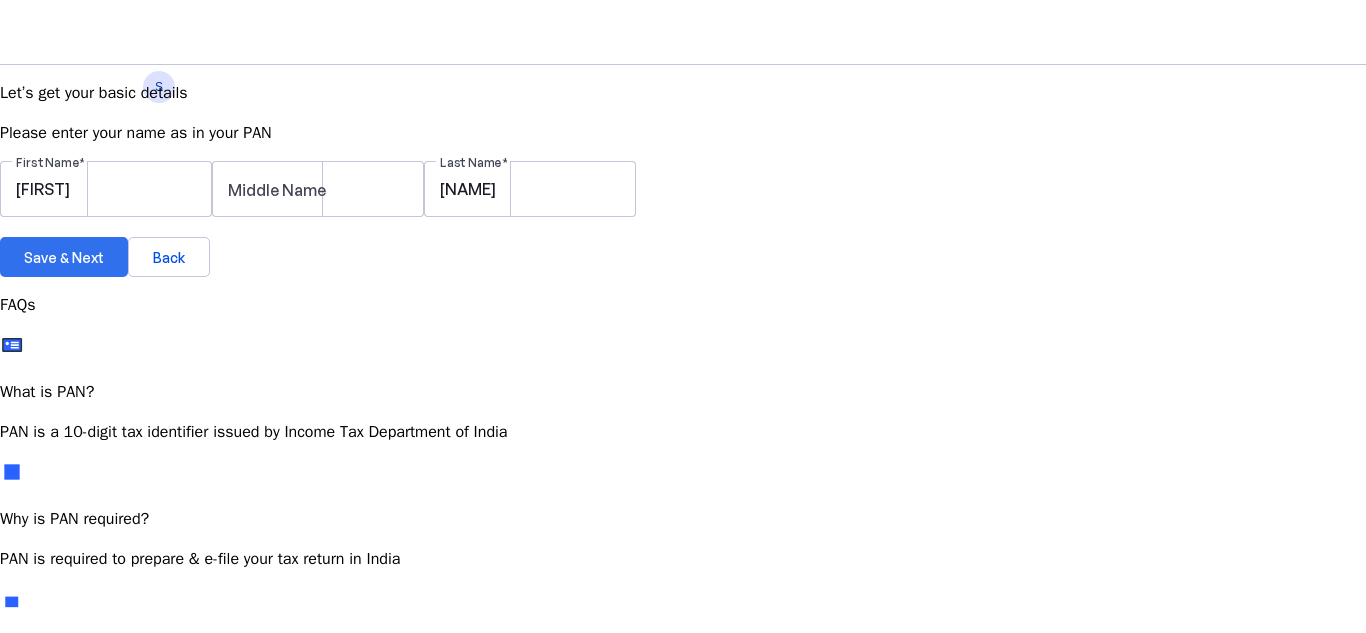 click on "Save & Next" at bounding box center [64, 257] 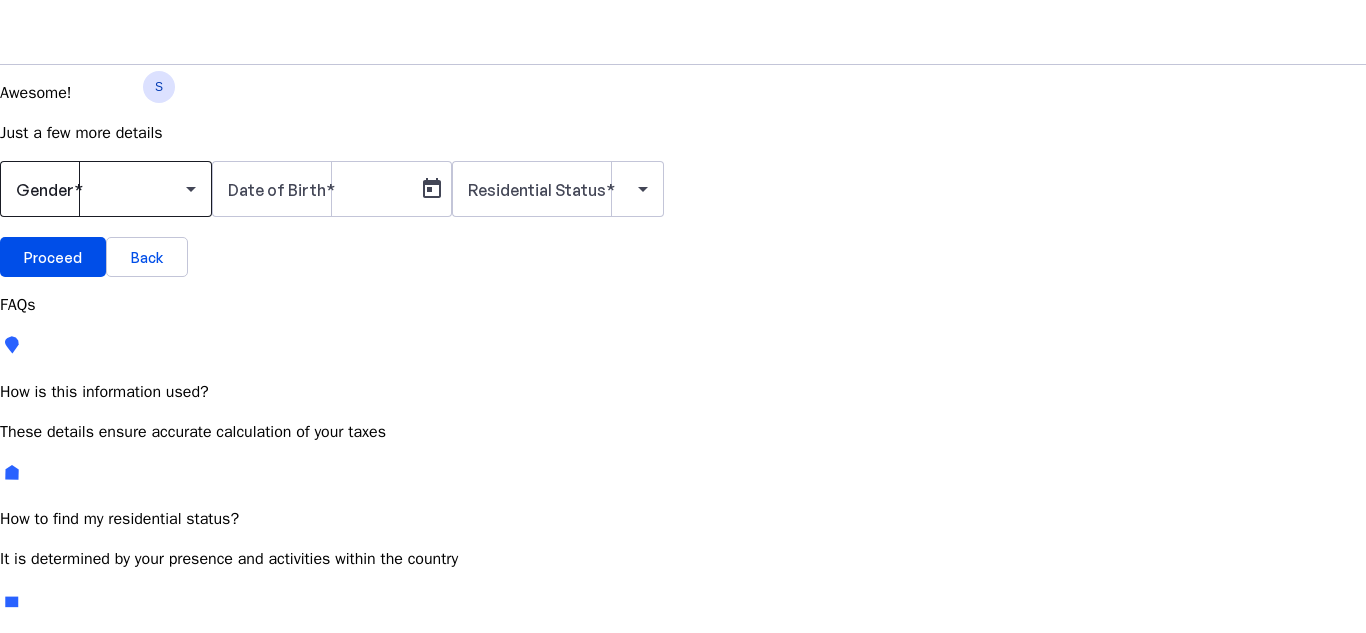click at bounding box center (106, 189) 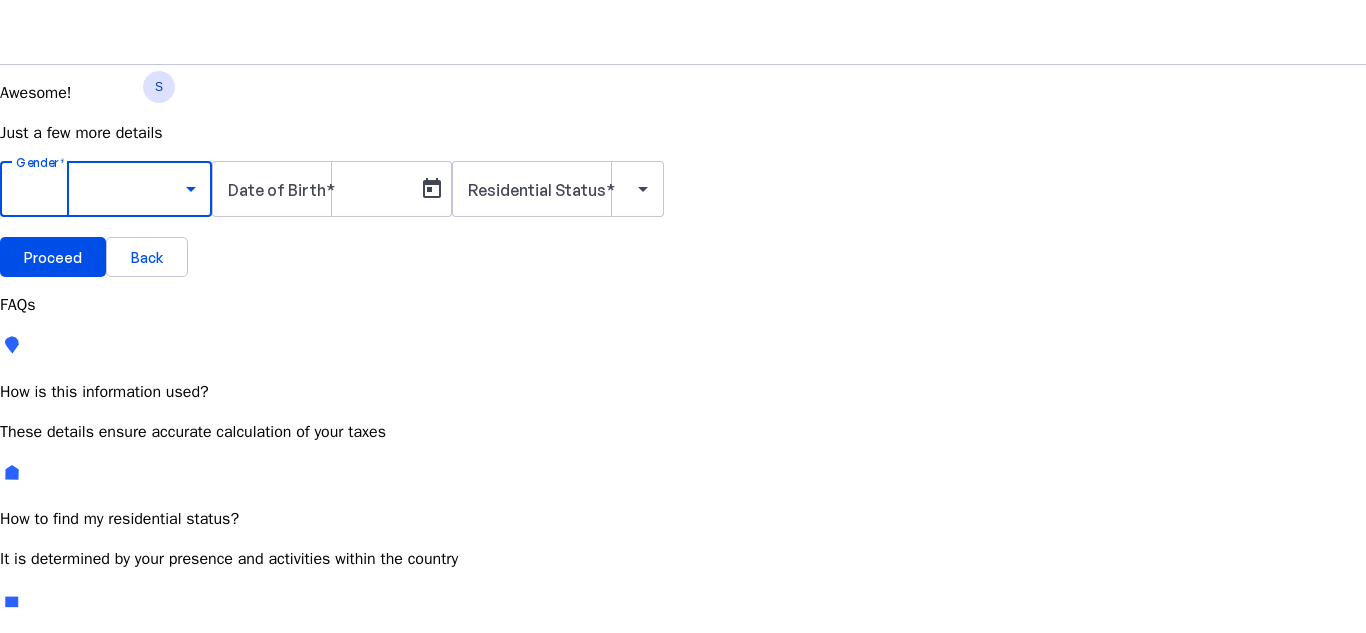 click on "Female" at bounding box center [154, 795] 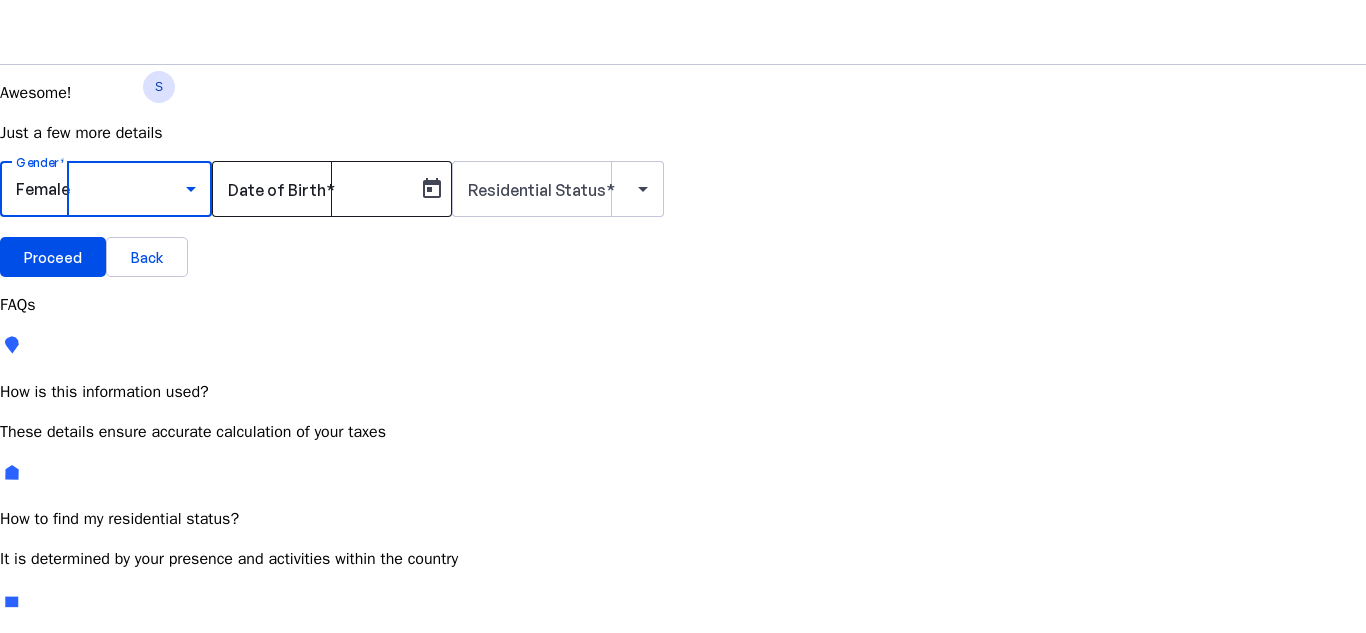 click on "Date of Birth" at bounding box center (318, 189) 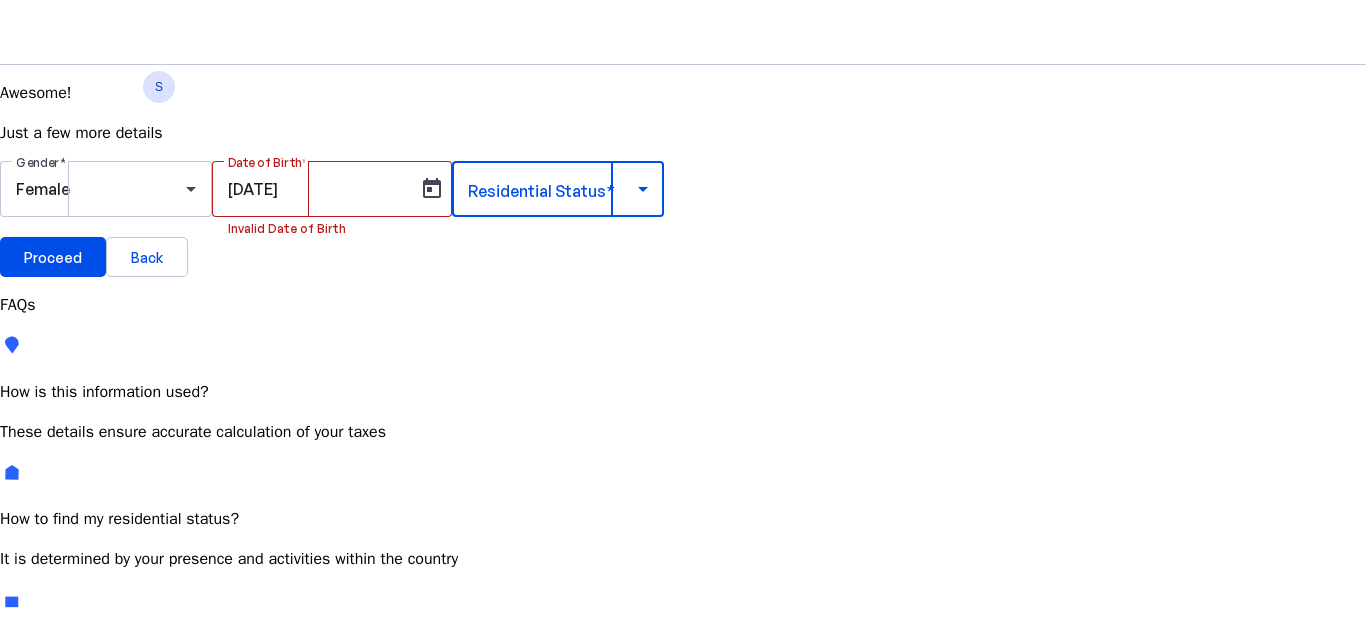 click at bounding box center (553, 189) 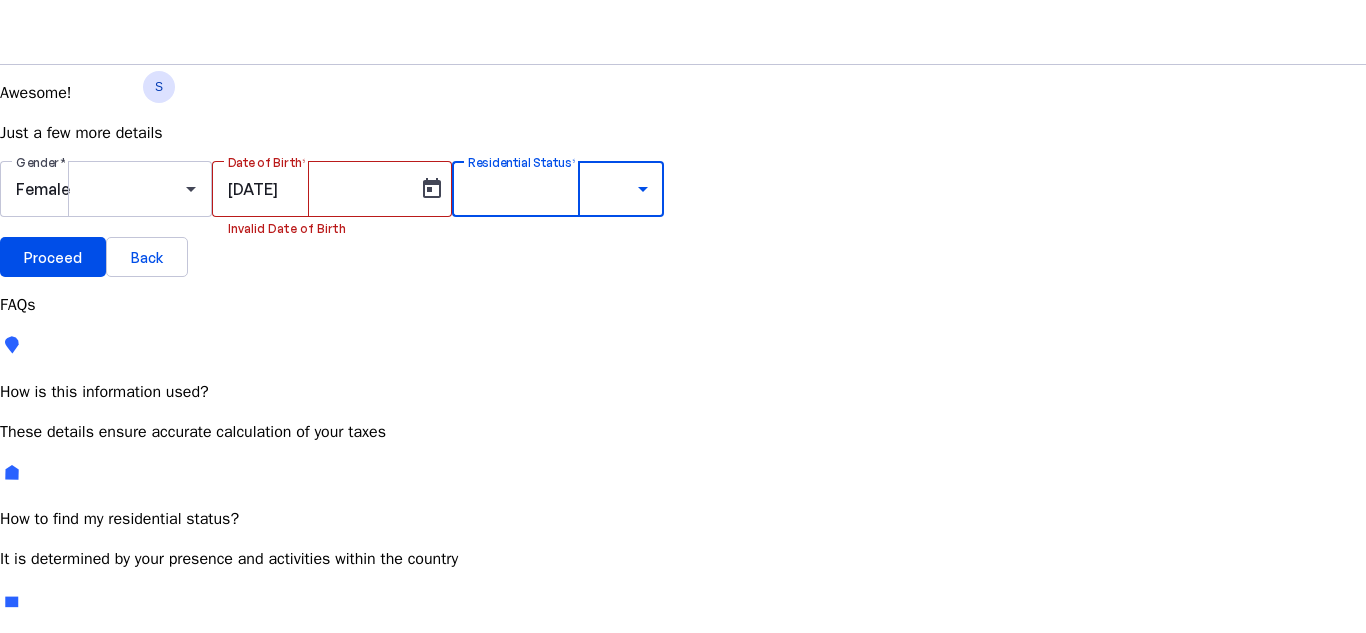 click on "Resident Most Common" at bounding box center [72, 766] 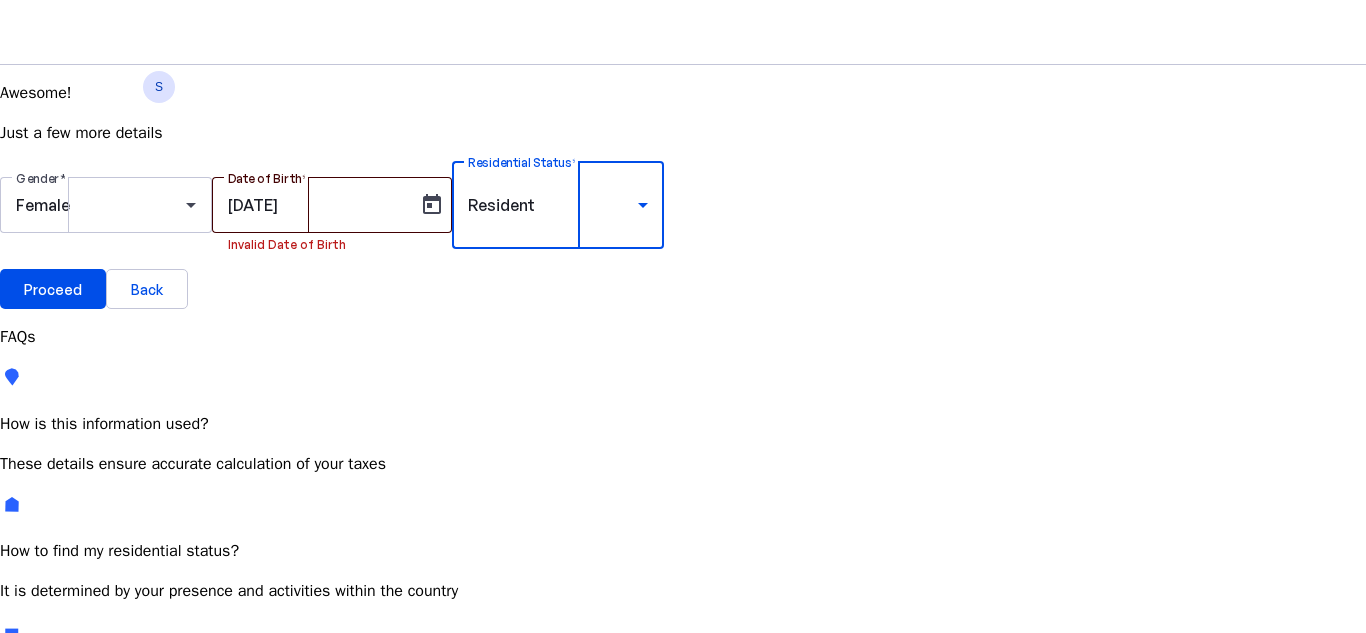 click on "[DATE]" at bounding box center (318, 205) 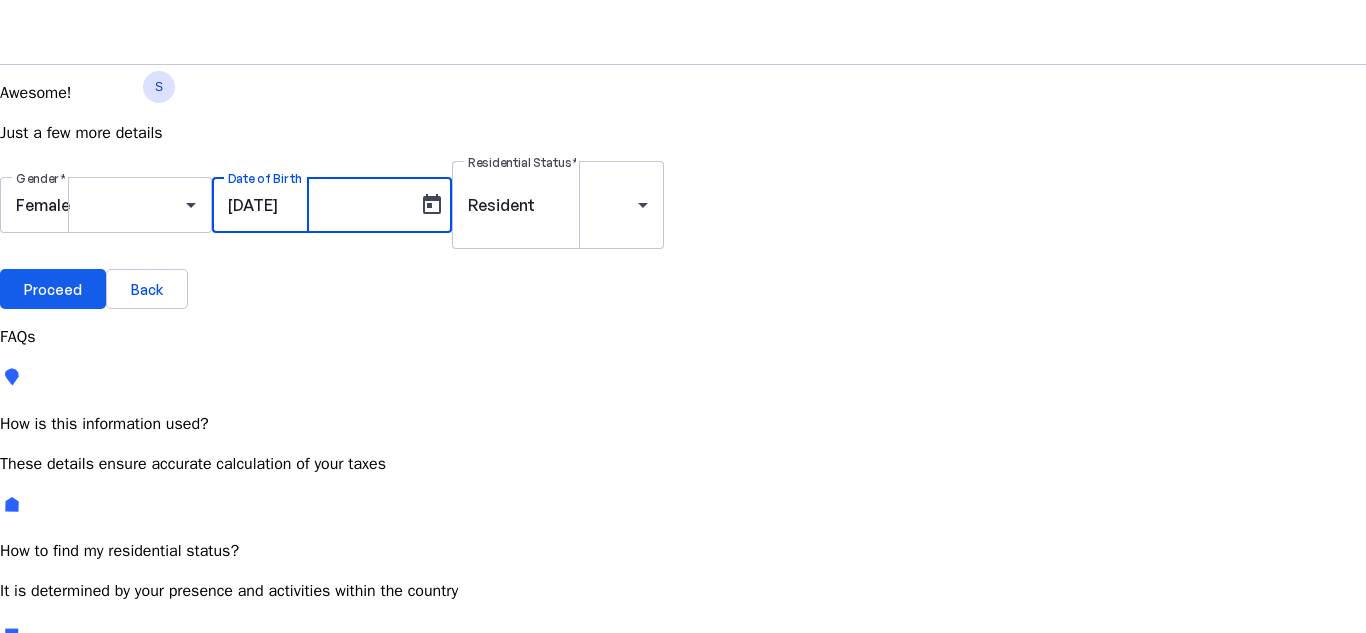 type on "[DATE]" 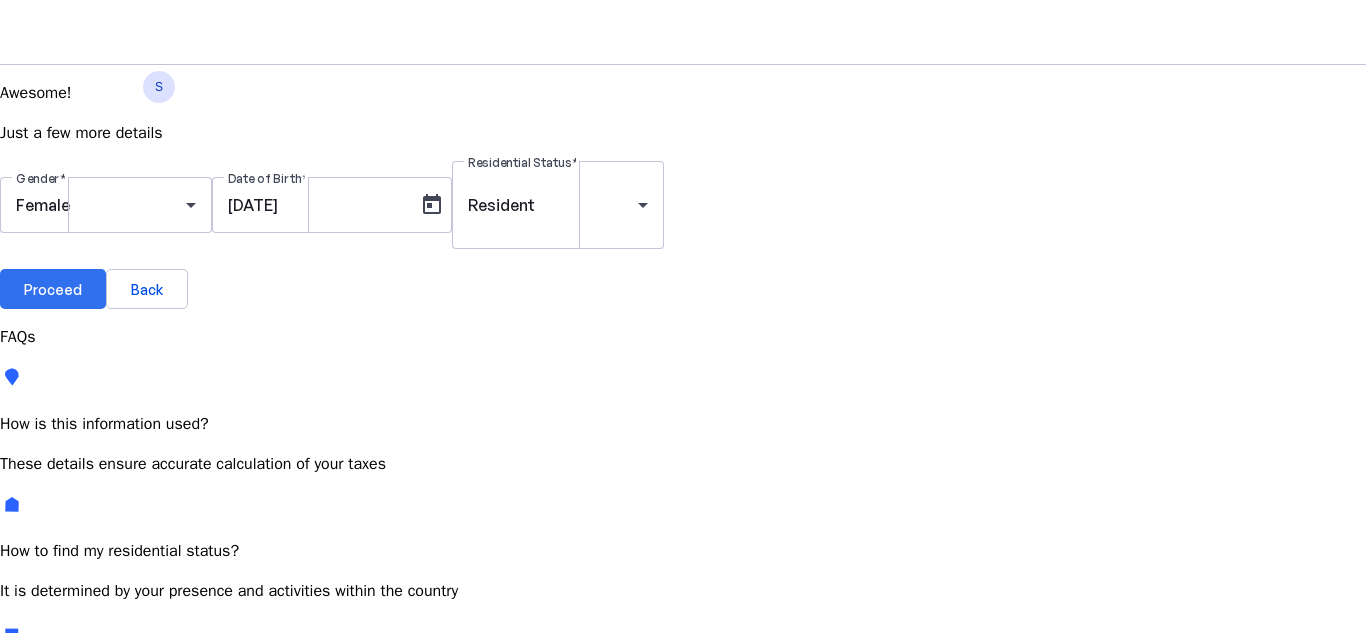 click on "Proceed" at bounding box center (53, 289) 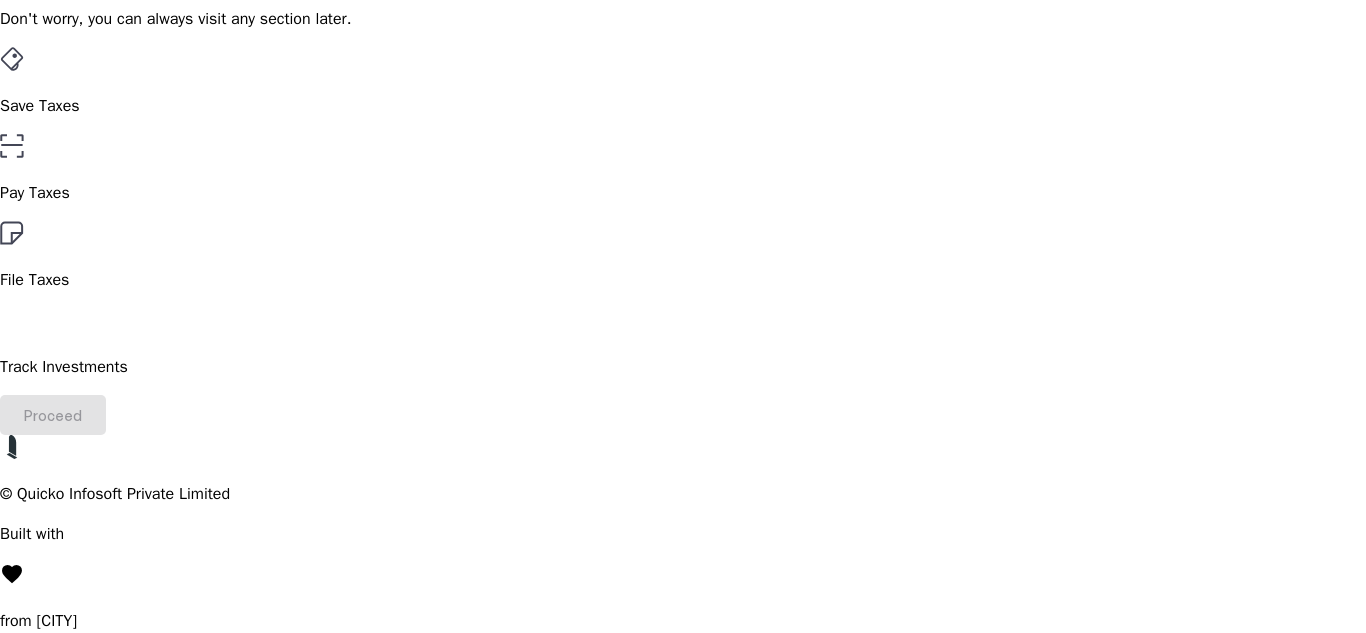 scroll, scrollTop: 100, scrollLeft: 0, axis: vertical 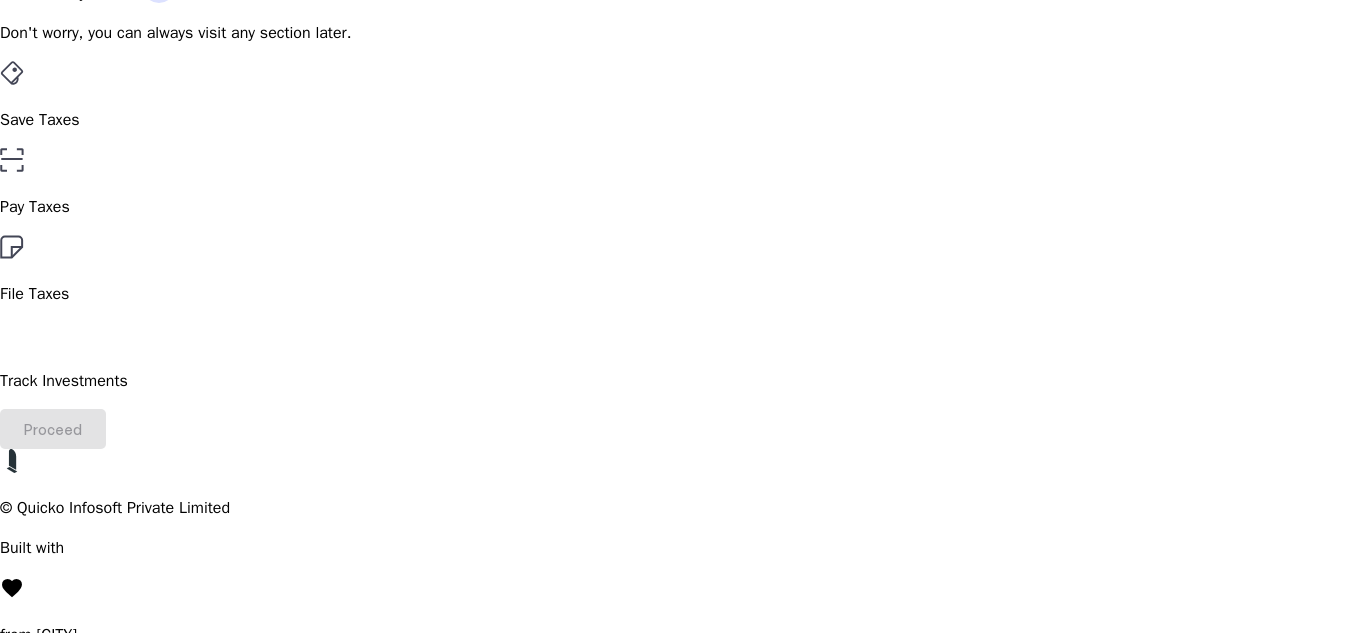 click on "Save Taxes" at bounding box center [683, 96] 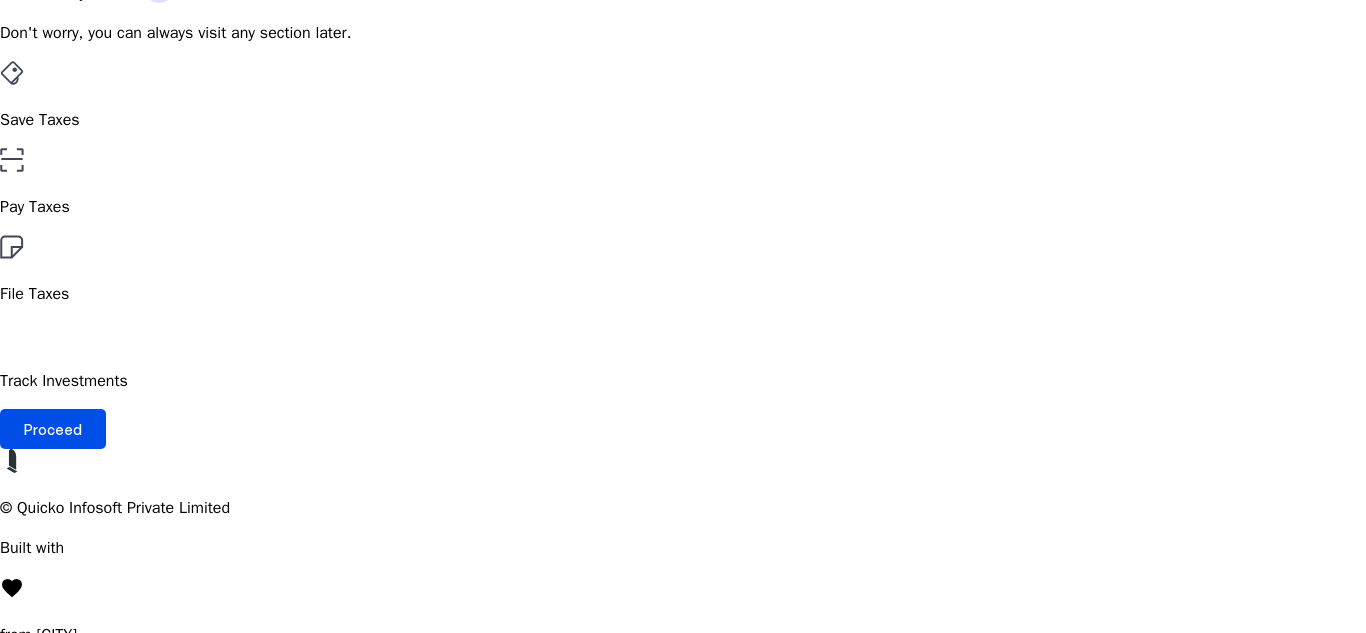 click on "Pay Taxes" at bounding box center [683, 183] 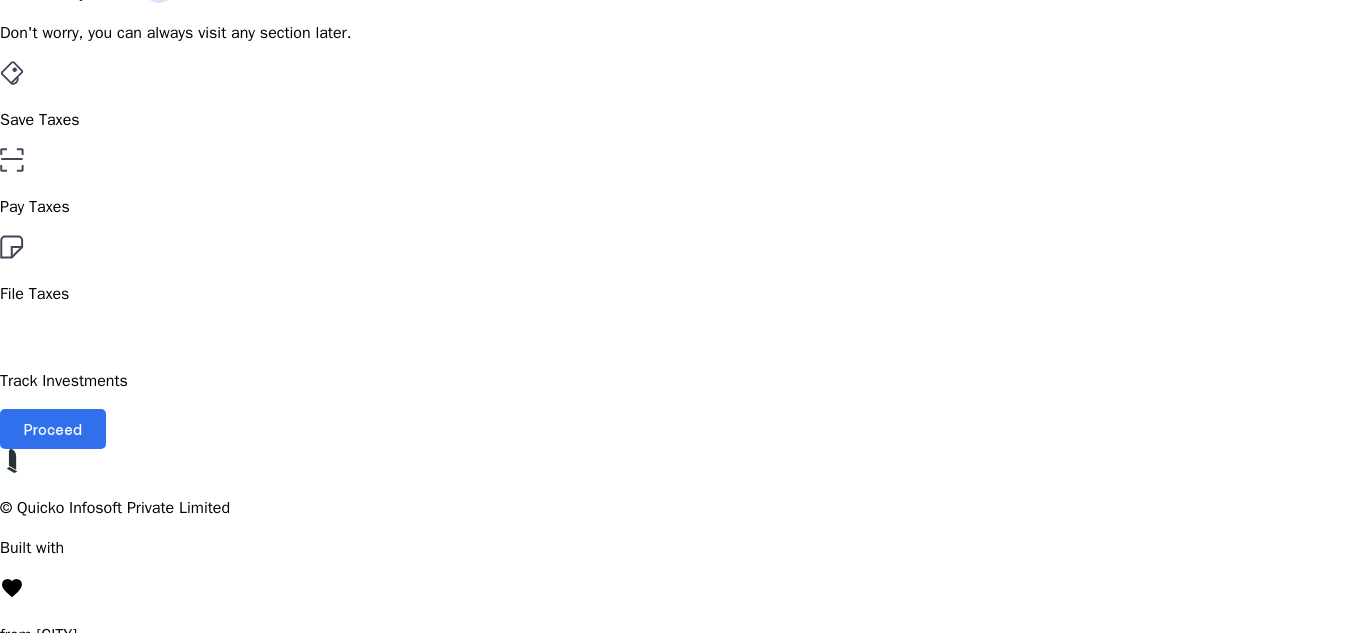 click on "Proceed" at bounding box center (53, 429) 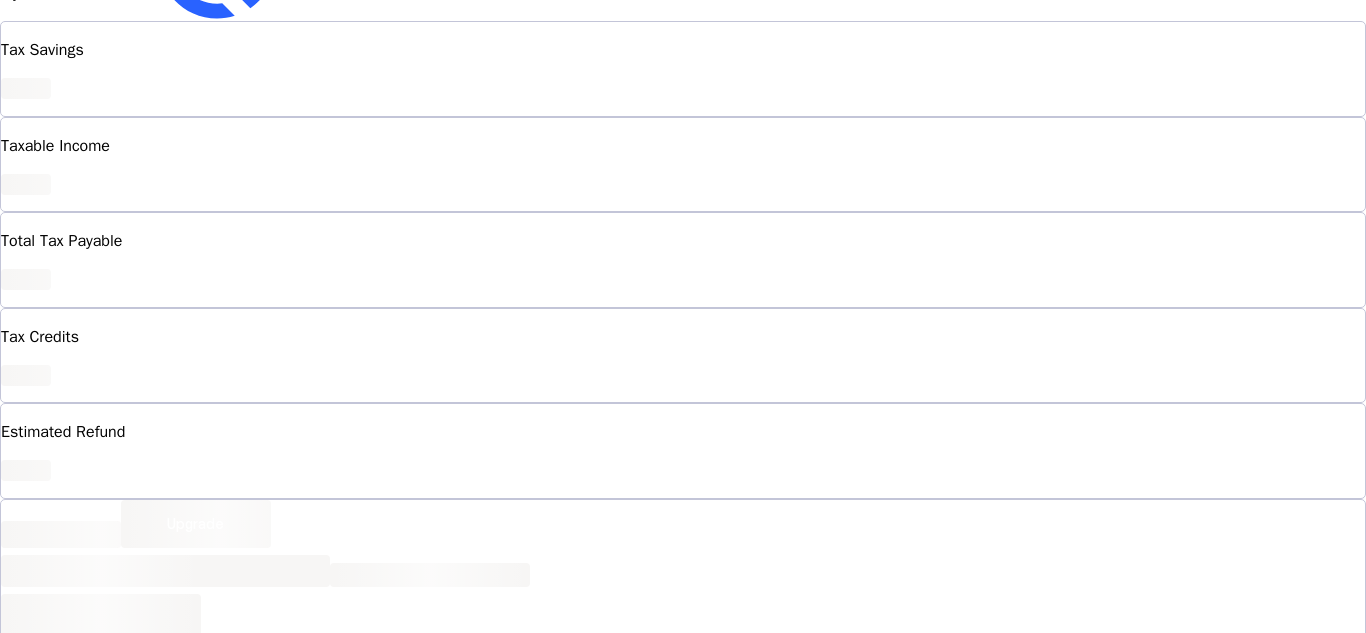 scroll, scrollTop: 0, scrollLeft: 0, axis: both 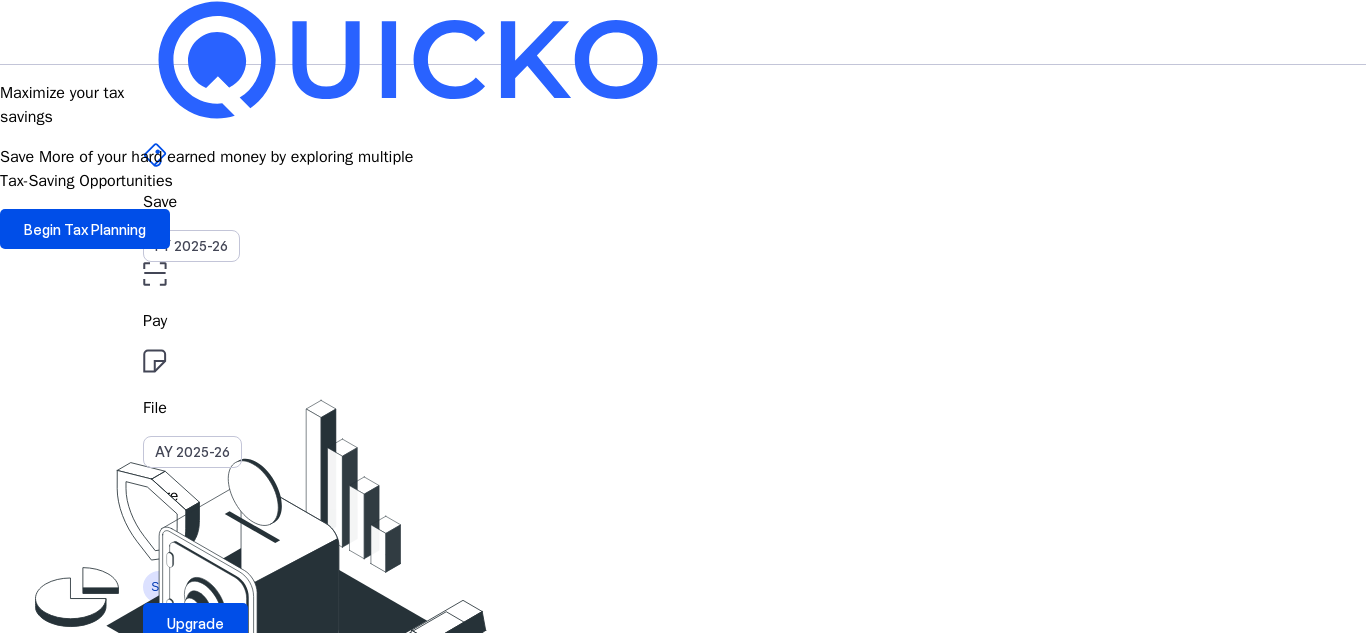 click on "arrow_drop_down" at bounding box center (155, 536) 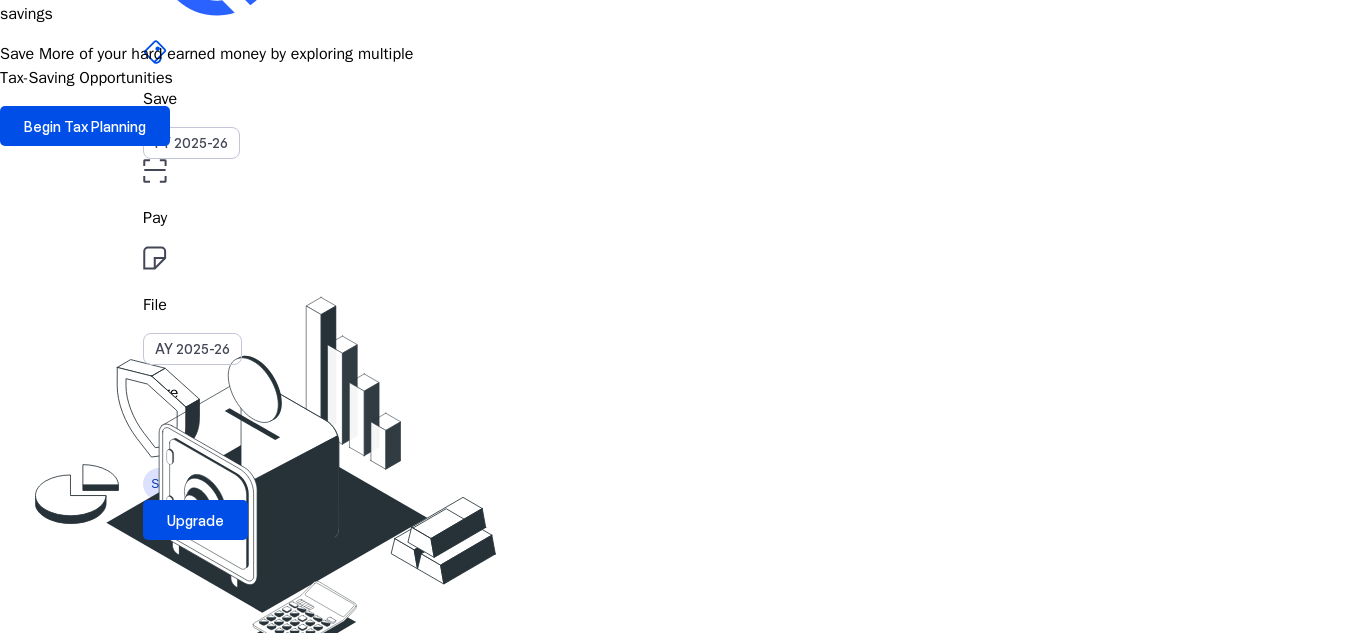 scroll, scrollTop: 0, scrollLeft: 0, axis: both 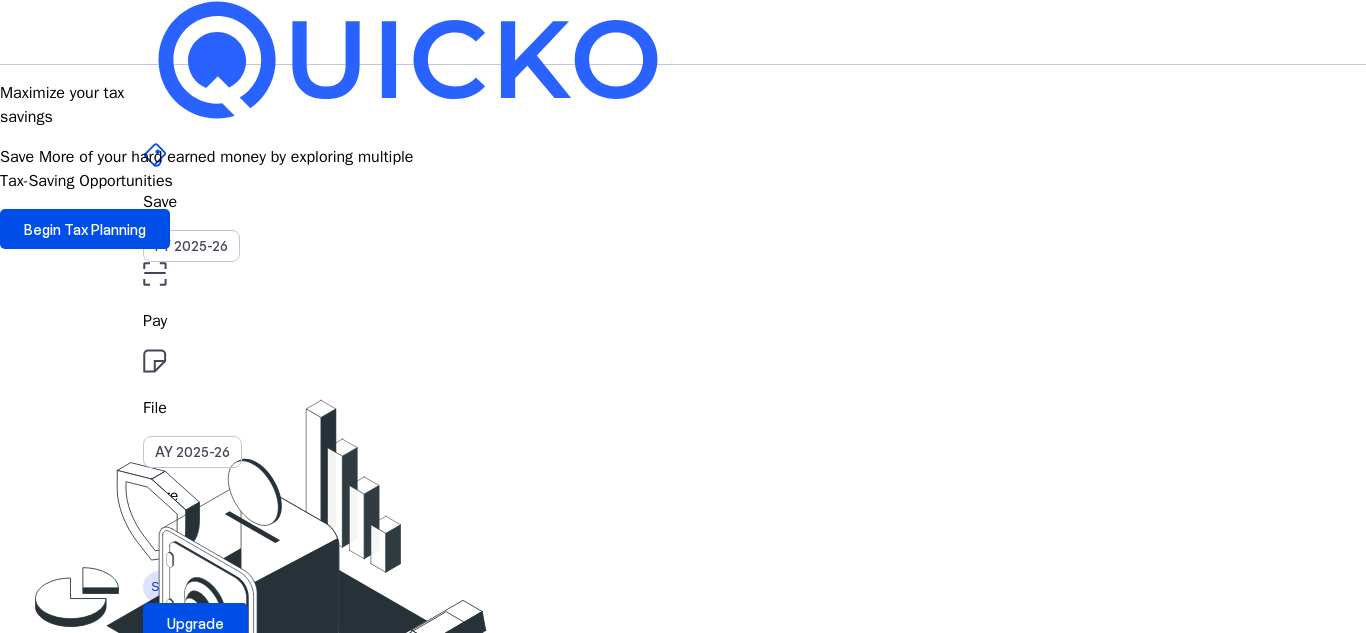 click at bounding box center (683, 3531) 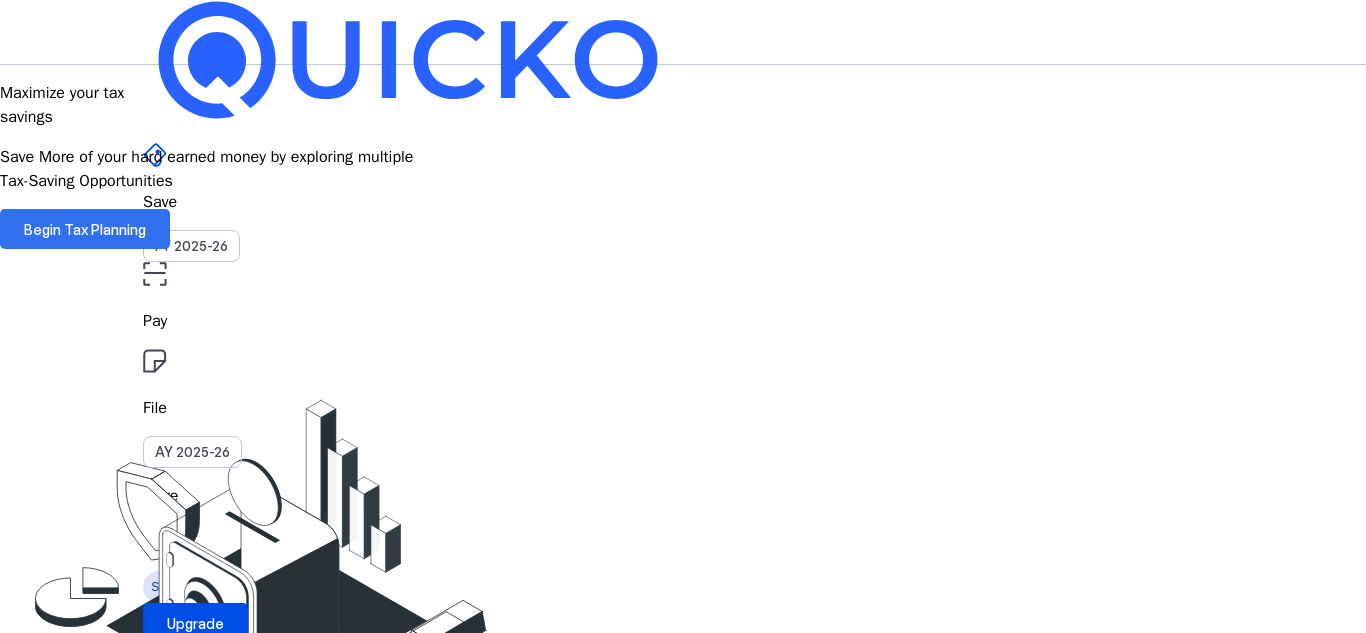 click on "Begin Tax Planning" at bounding box center (85, 229) 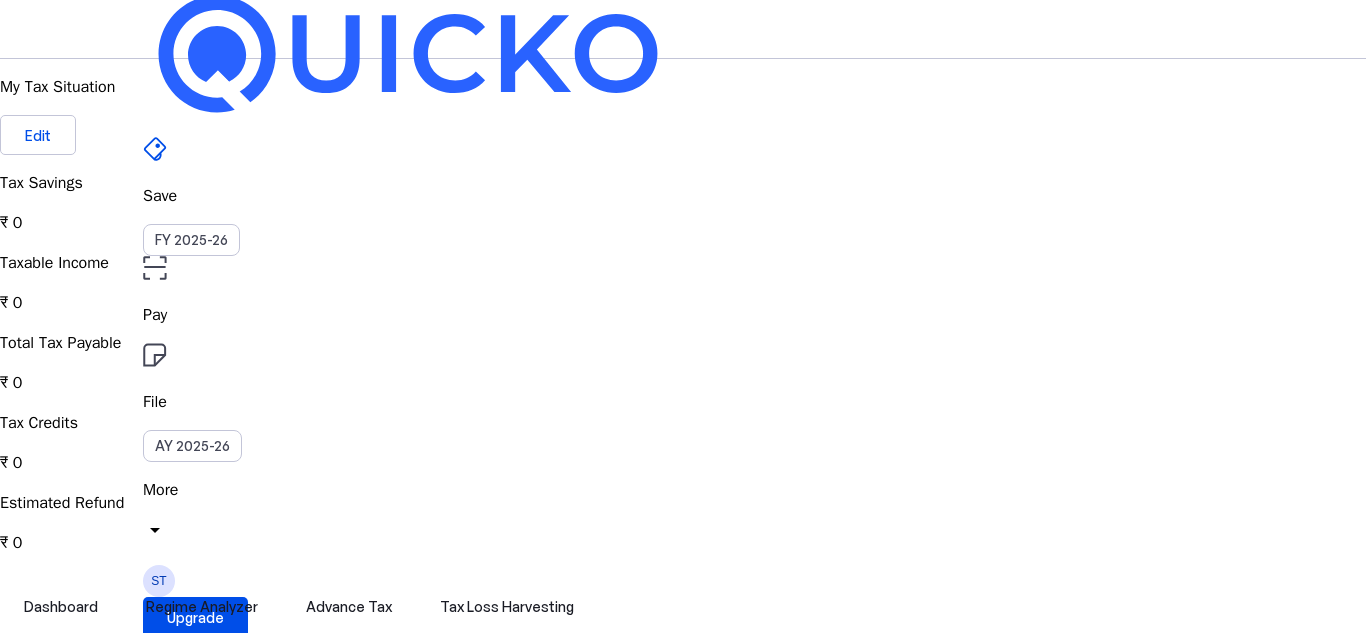 scroll, scrollTop: 0, scrollLeft: 0, axis: both 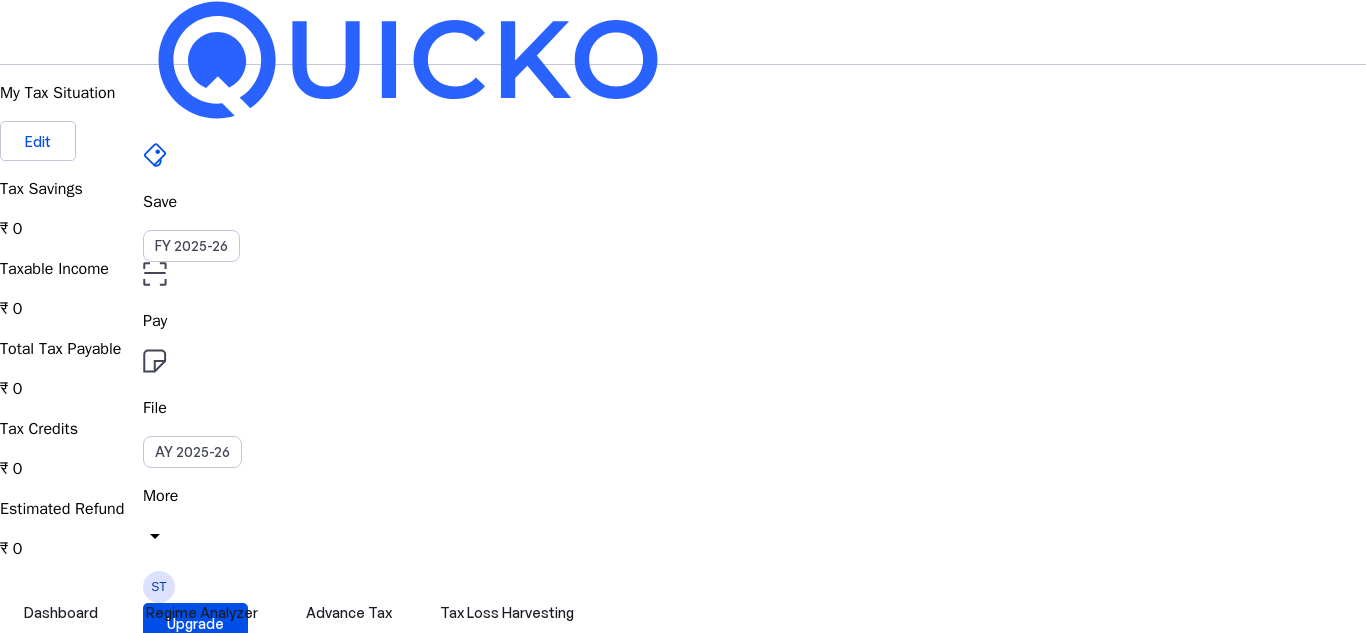 click on "File" at bounding box center [683, 321] 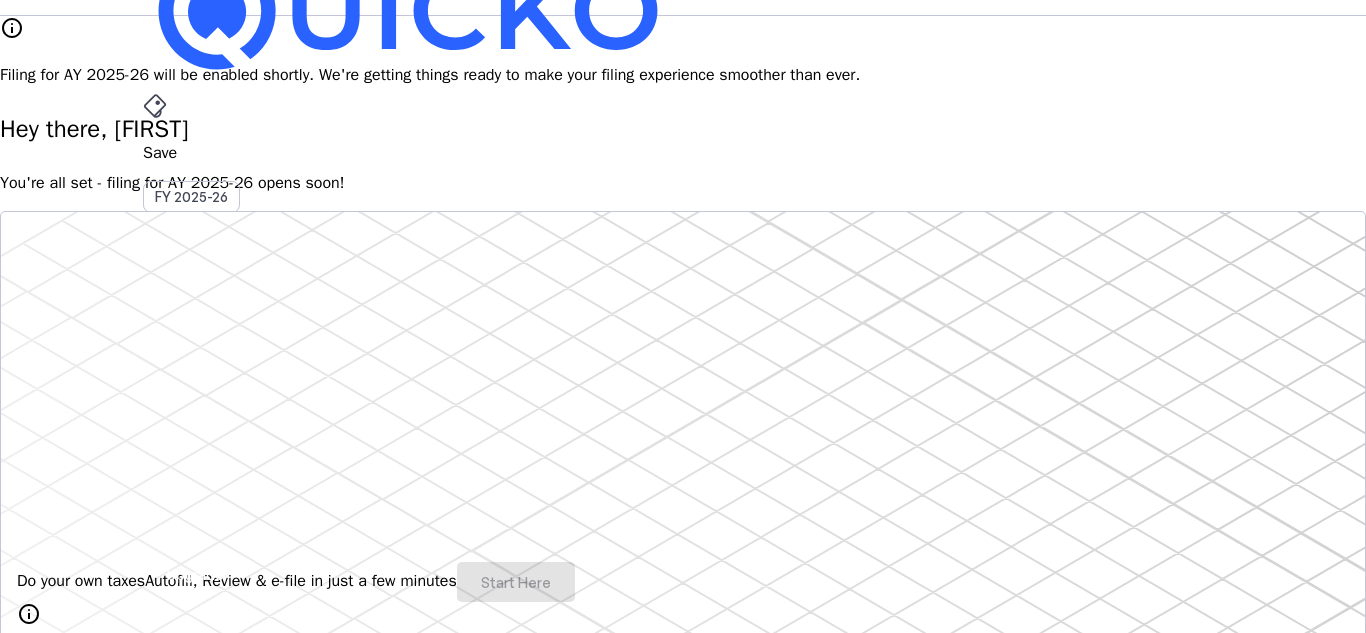 scroll, scrollTop: 0, scrollLeft: 0, axis: both 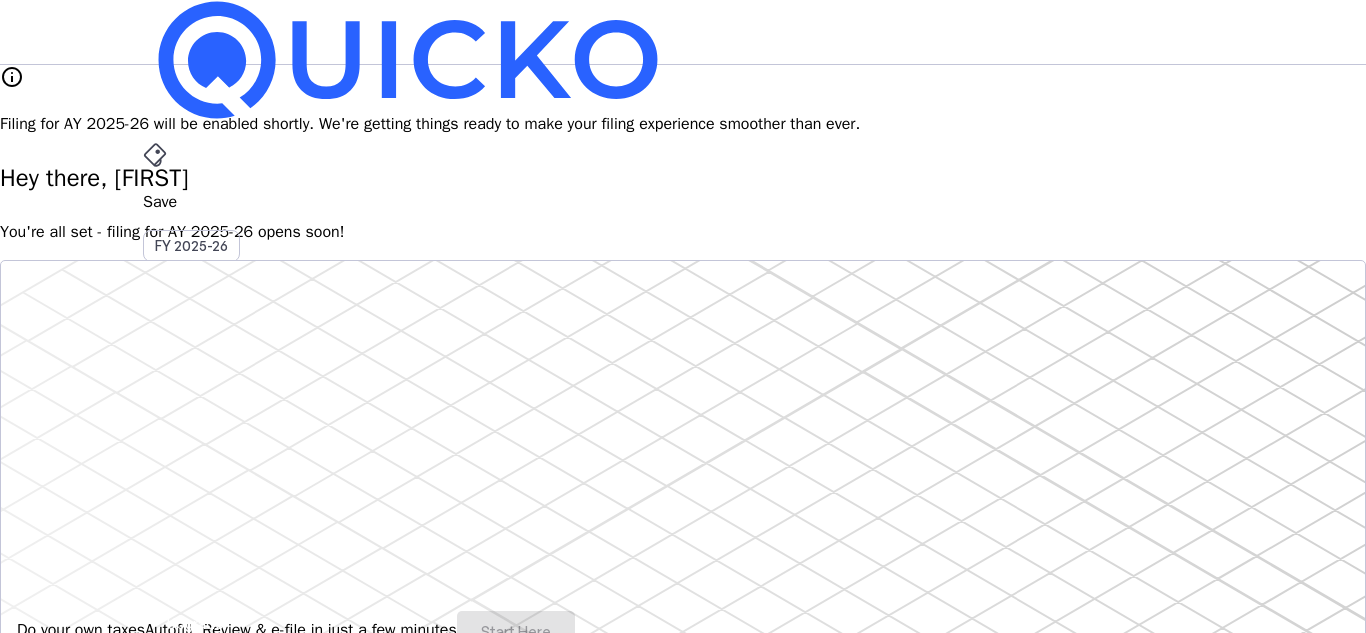 click on "info" at bounding box center (12, 77) 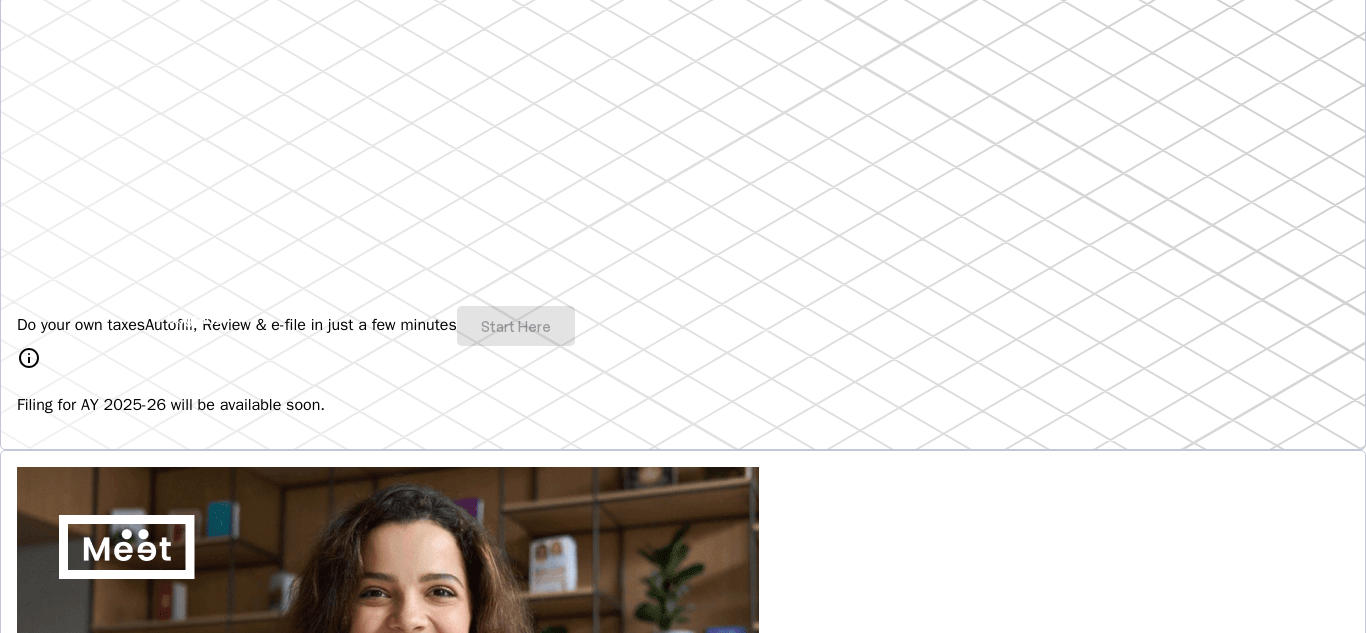 scroll, scrollTop: 275, scrollLeft: 0, axis: vertical 